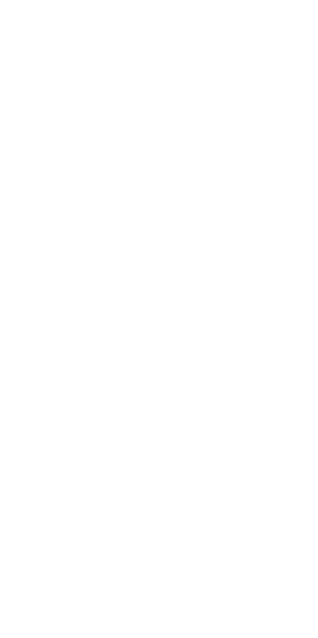 scroll, scrollTop: 0, scrollLeft: 0, axis: both 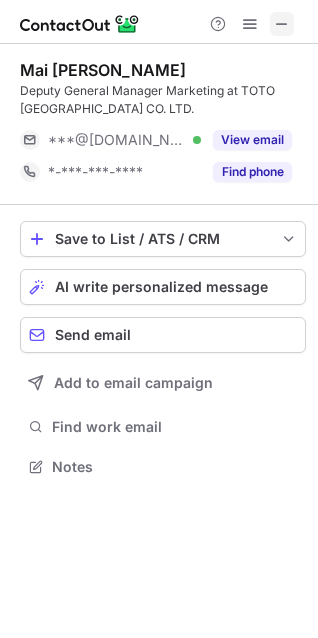 click at bounding box center [282, 24] 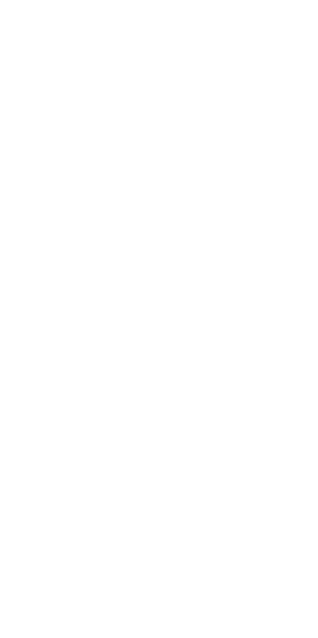 scroll, scrollTop: 0, scrollLeft: 0, axis: both 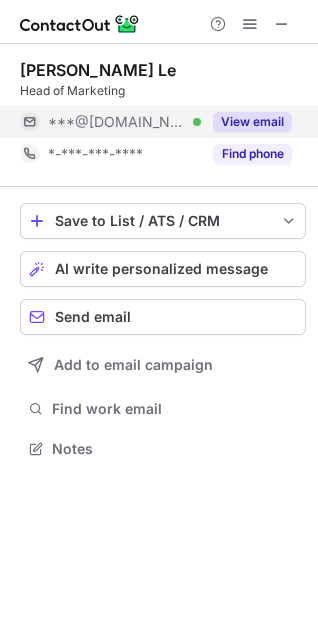 click on "View email" at bounding box center [246, 122] 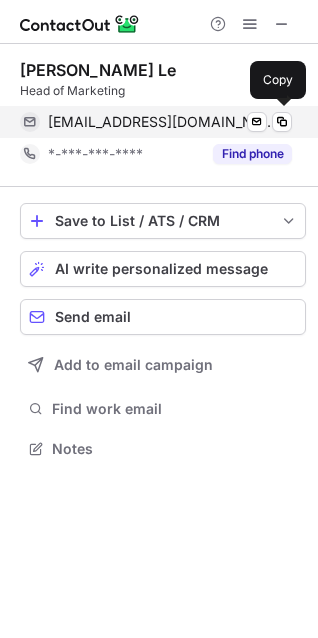 click on "uyen_84@yahoo.com" at bounding box center (162, 122) 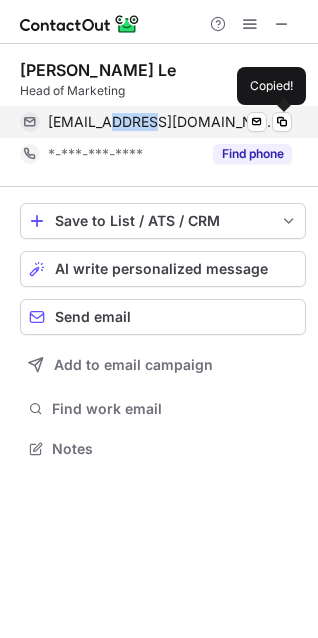 click on "uyen_84@yahoo.com" at bounding box center (162, 122) 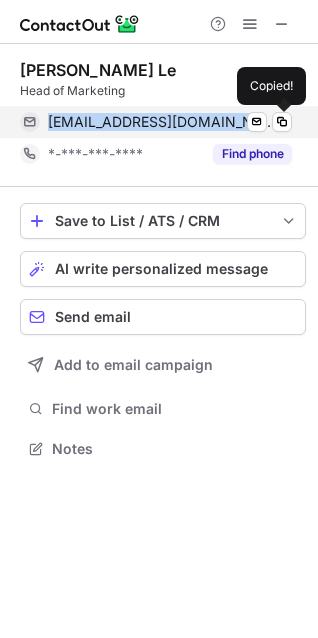 copy on "uyen_84@yahoo.com" 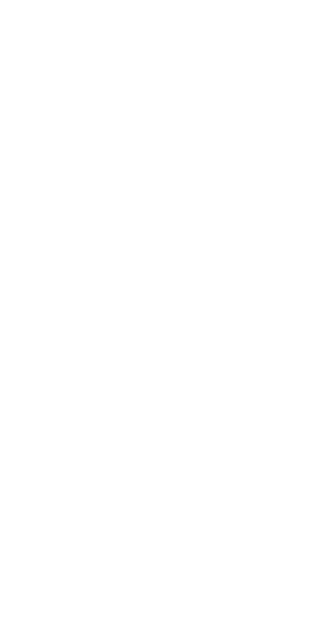 scroll, scrollTop: 0, scrollLeft: 0, axis: both 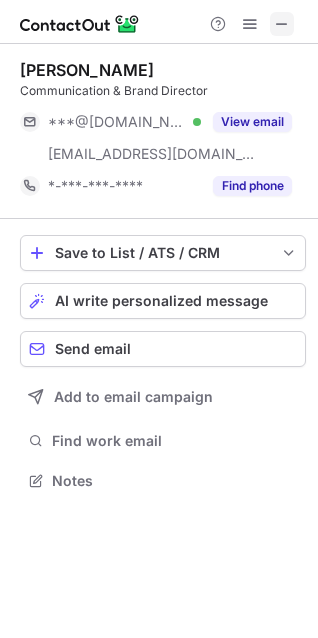 click at bounding box center (282, 24) 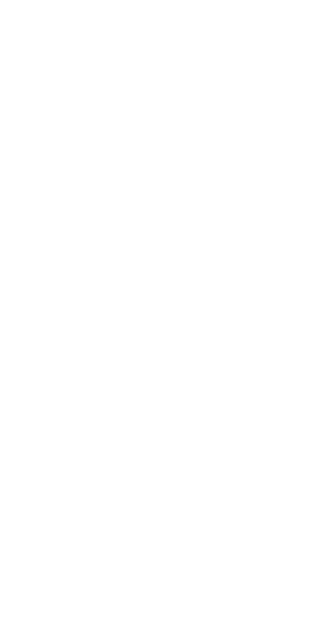 scroll, scrollTop: 0, scrollLeft: 0, axis: both 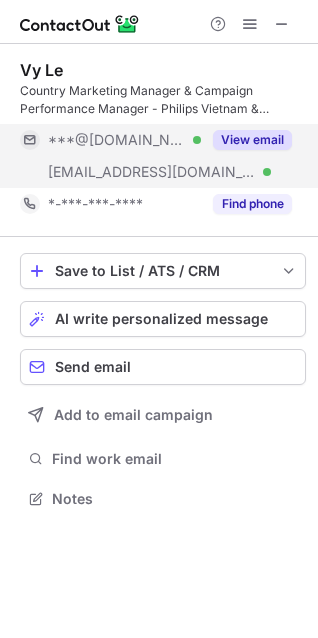 click on "View email" at bounding box center (252, 140) 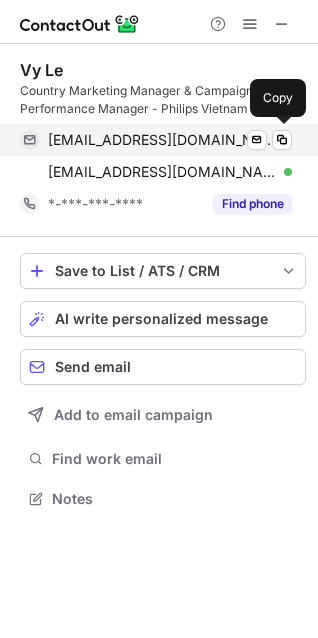 click on "lenguyenngocvy@gmail.com" at bounding box center (162, 140) 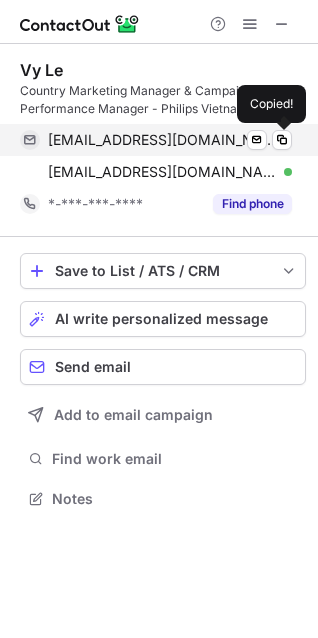 click on "lenguyenngocvy@gmail.com" at bounding box center [162, 140] 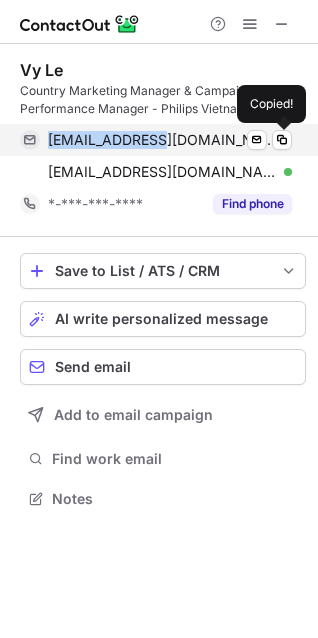 click on "lenguyenngocvy@gmail.com" at bounding box center (162, 140) 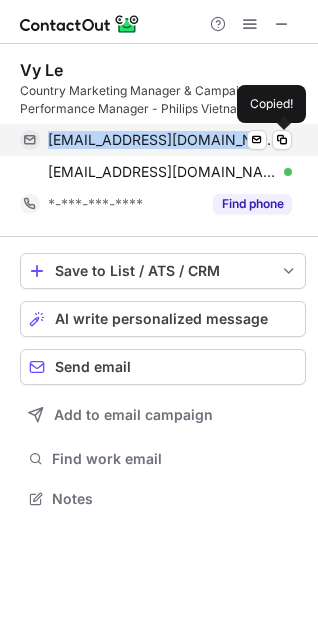 copy on "lenguyenngocvy@gmail.com" 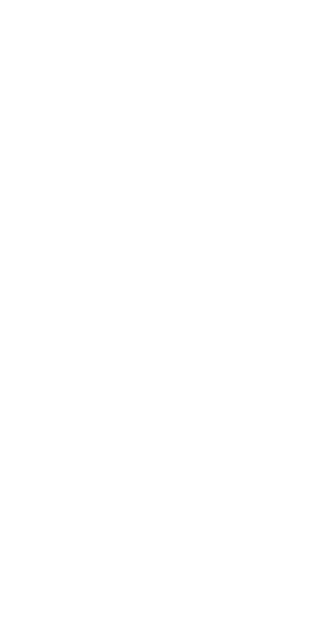 scroll, scrollTop: 0, scrollLeft: 0, axis: both 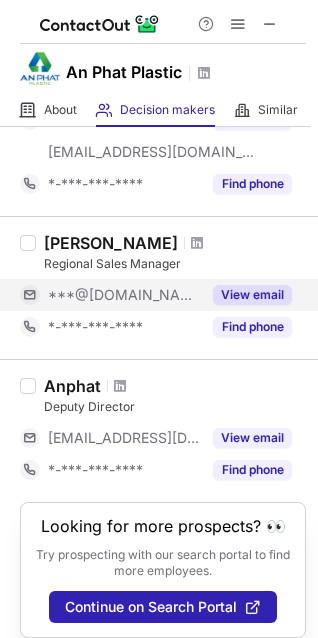 click on "View email" at bounding box center (252, 295) 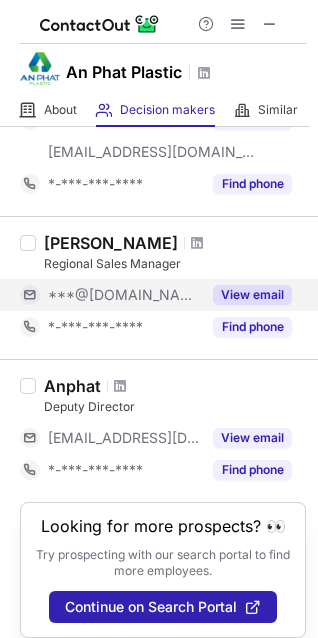 click on "View email" at bounding box center (252, 295) 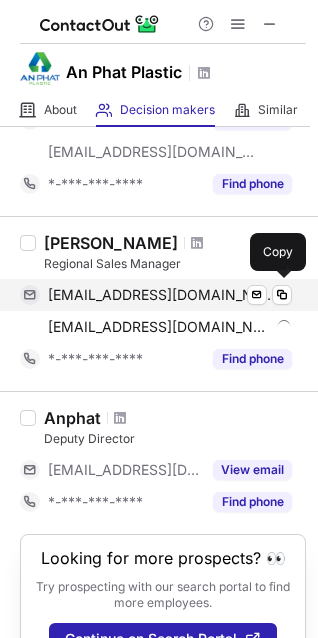 click on "binhptneu@gmail.com" at bounding box center [162, 295] 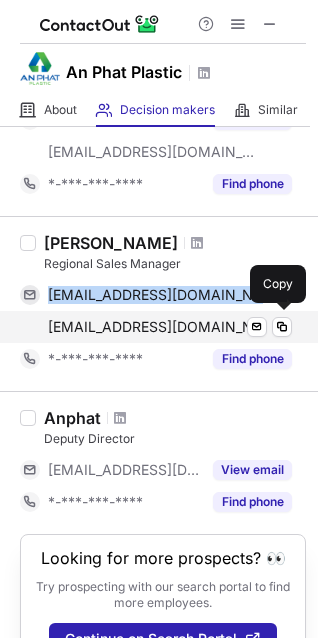 click on "dannybinh@anphatplastic.com" at bounding box center [159, 327] 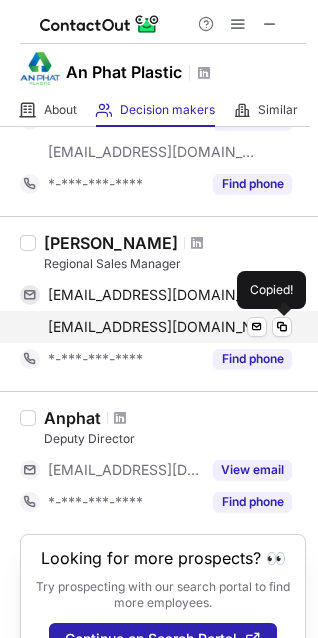 click on "dannybinh@anphatplastic.com" at bounding box center (159, 327) 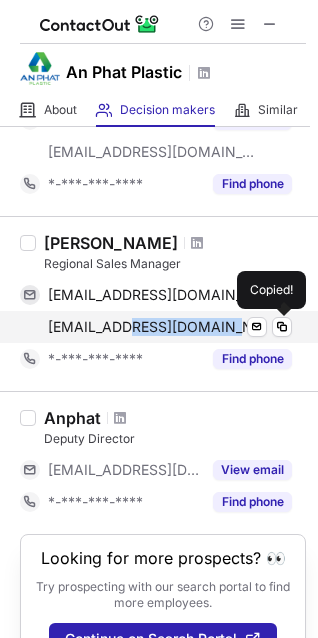 click on "dannybinh@anphatplastic.com" at bounding box center [159, 327] 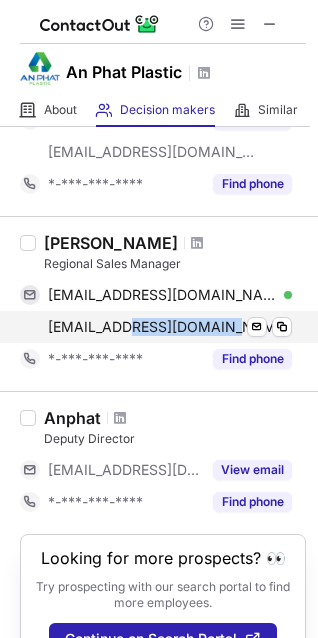 copy on "dannybinh@anphatplastic.com" 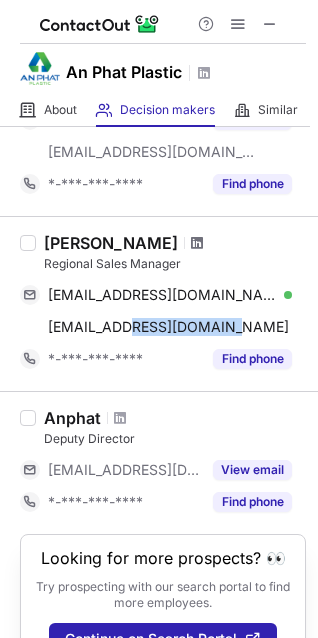 click at bounding box center (197, 243) 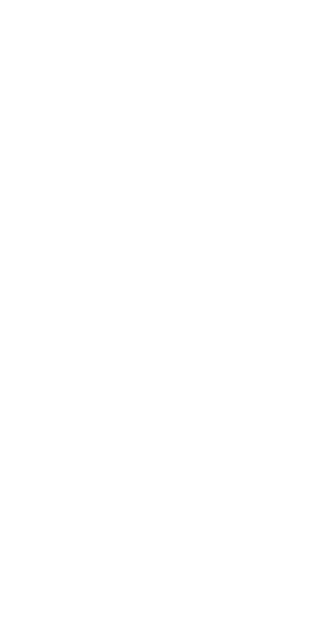 scroll, scrollTop: 0, scrollLeft: 0, axis: both 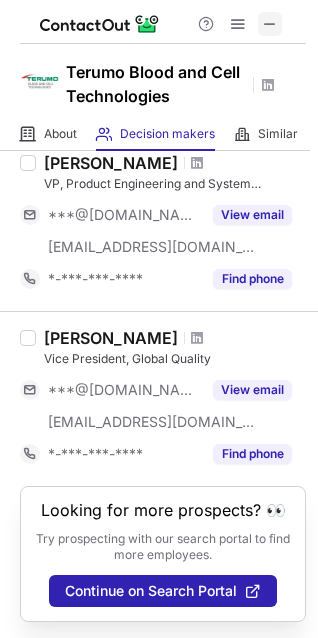 click at bounding box center [270, 24] 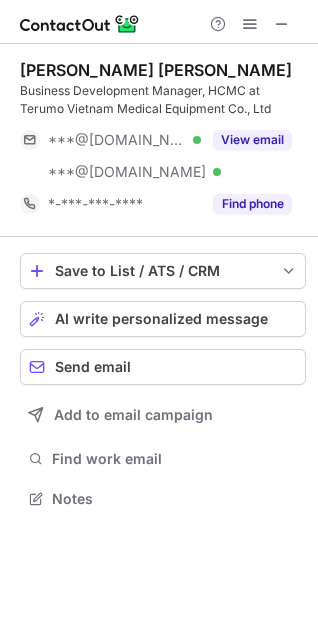 scroll, scrollTop: 10, scrollLeft: 10, axis: both 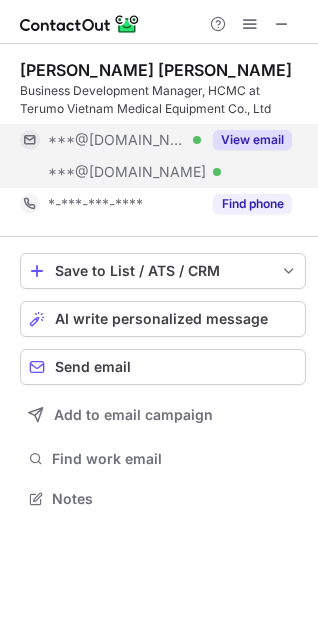 click on "View email" at bounding box center (252, 140) 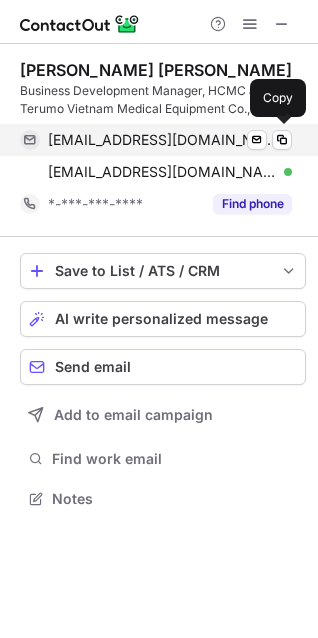 click on "phamnguyetminh1410@gmail.com" at bounding box center (162, 140) 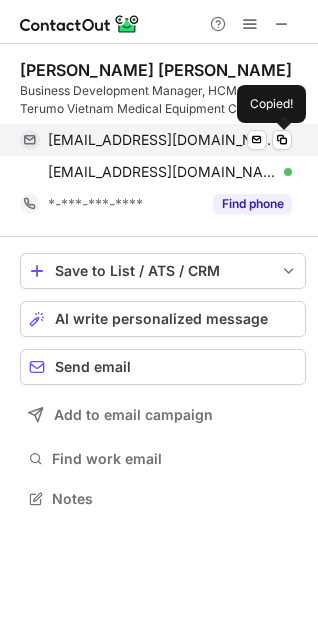 click on "phamnguyetminh1410@gmail.com" at bounding box center [162, 140] 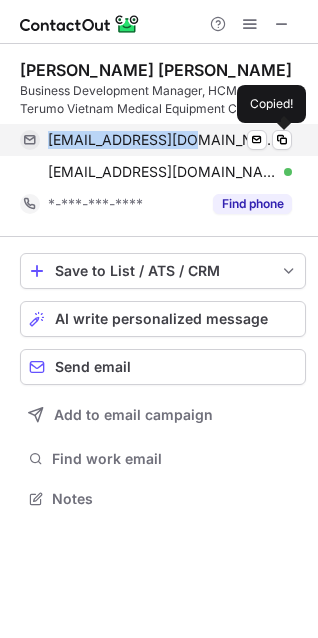 click on "phamnguyetminh1410@gmail.com" at bounding box center (162, 140) 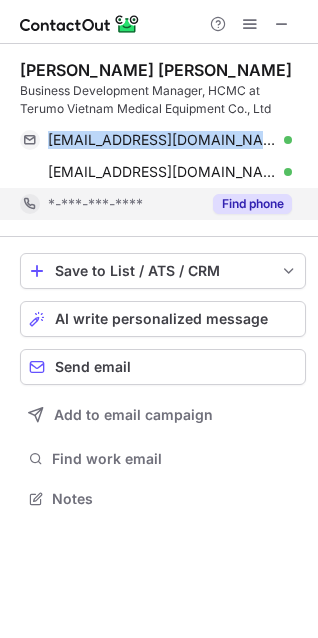copy on "phamnguyetminh1410@gmail.com" 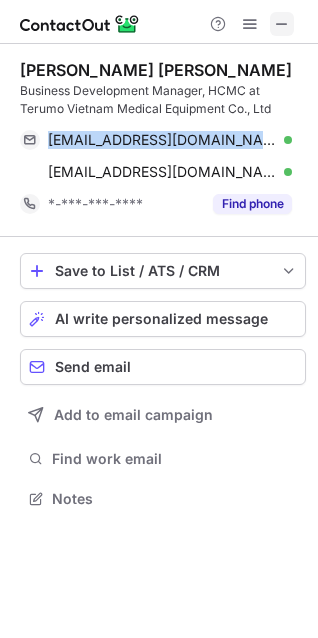 click at bounding box center (282, 24) 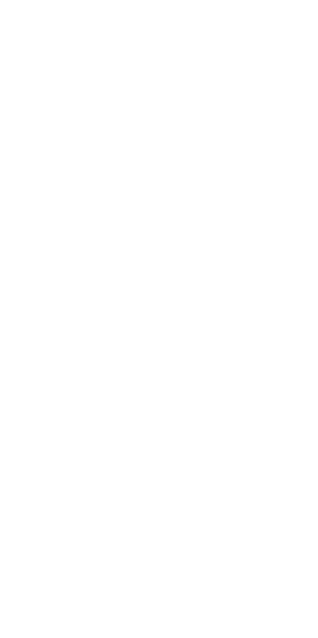 scroll, scrollTop: 0, scrollLeft: 0, axis: both 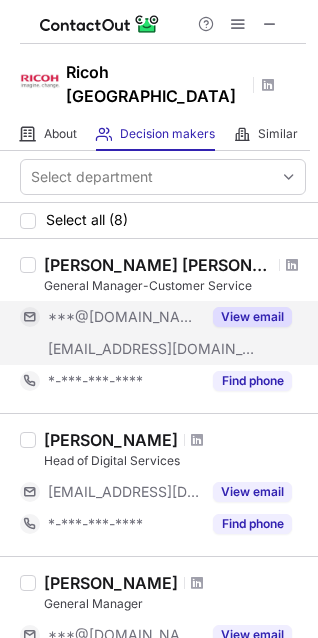 click on "View email" at bounding box center (252, 317) 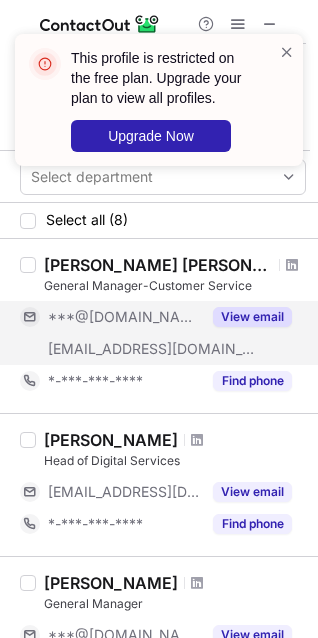 click on "View email" at bounding box center (252, 317) 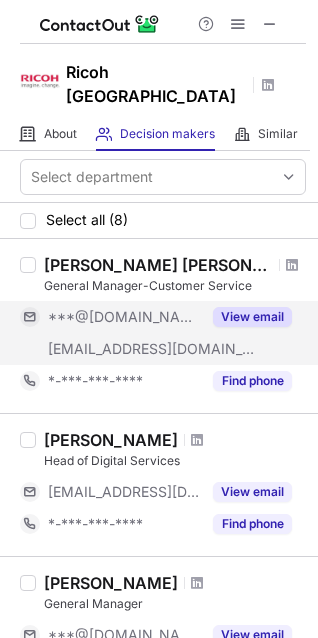 scroll, scrollTop: 17, scrollLeft: 0, axis: vertical 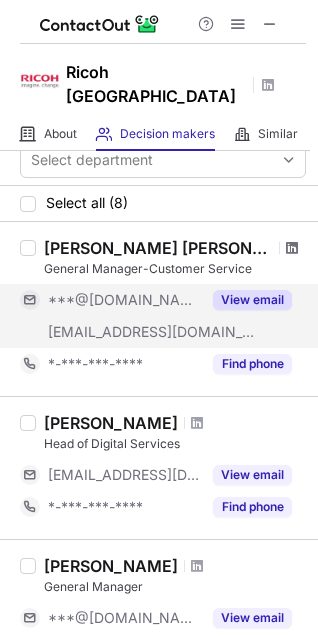 click at bounding box center (292, 248) 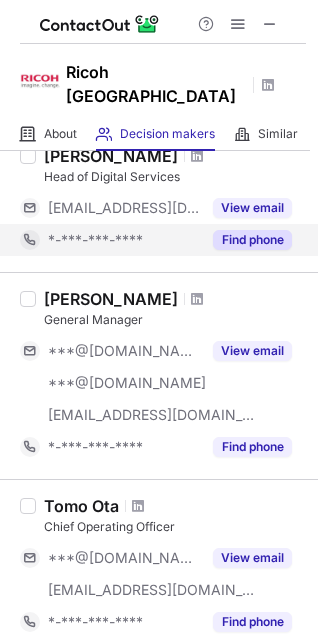 scroll, scrollTop: 362, scrollLeft: 0, axis: vertical 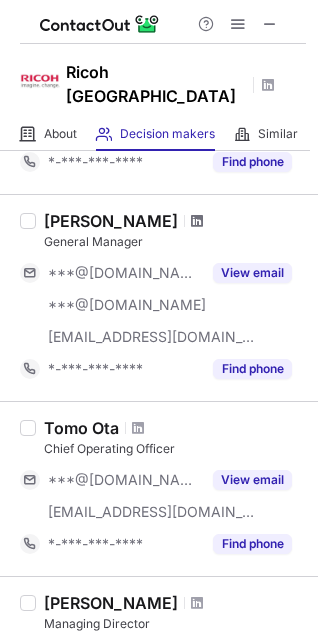 click at bounding box center (197, 221) 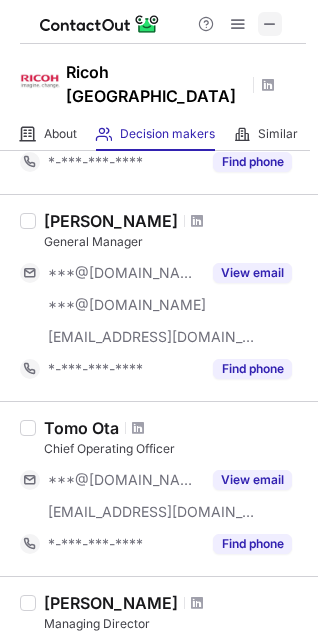 click at bounding box center [270, 24] 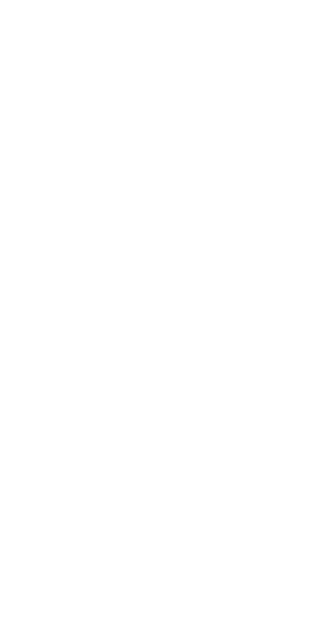 scroll, scrollTop: 0, scrollLeft: 0, axis: both 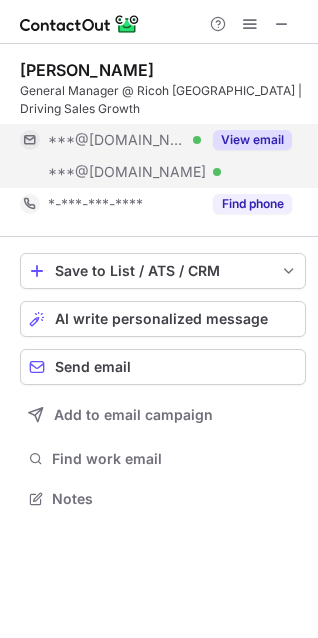 click on "View email" at bounding box center [252, 140] 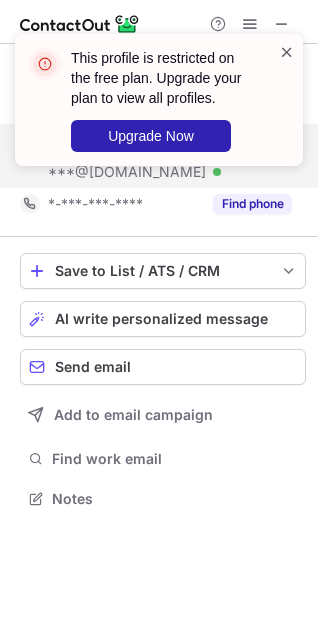 click at bounding box center [287, 52] 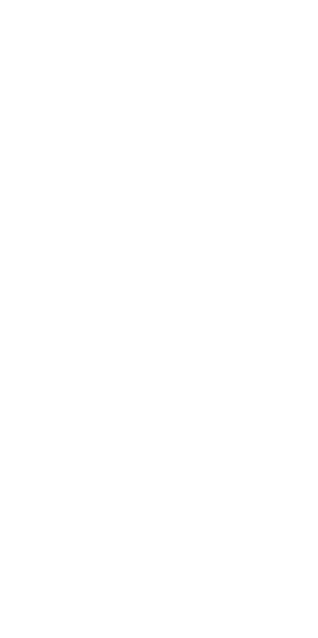 scroll, scrollTop: 0, scrollLeft: 0, axis: both 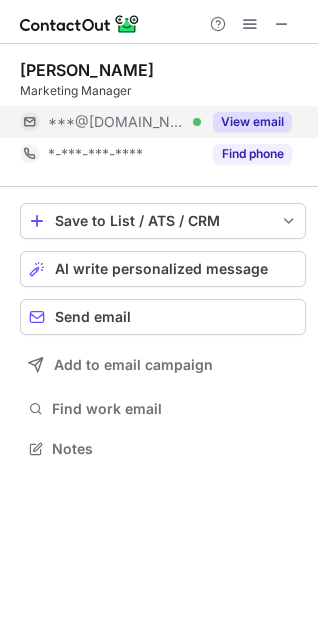 click on "View email" at bounding box center [252, 122] 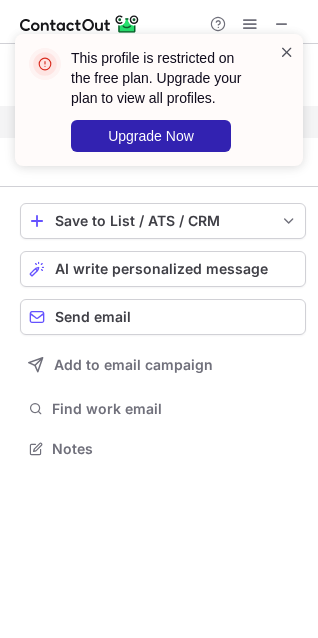 click at bounding box center (287, 52) 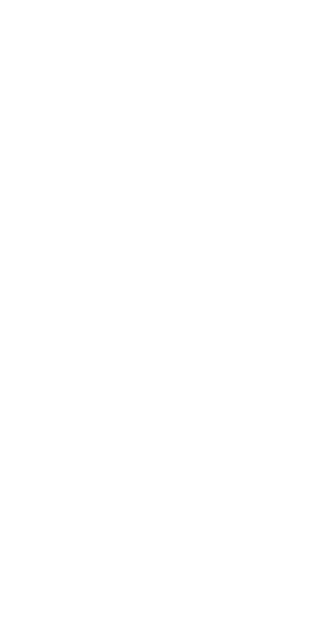 scroll, scrollTop: 0, scrollLeft: 0, axis: both 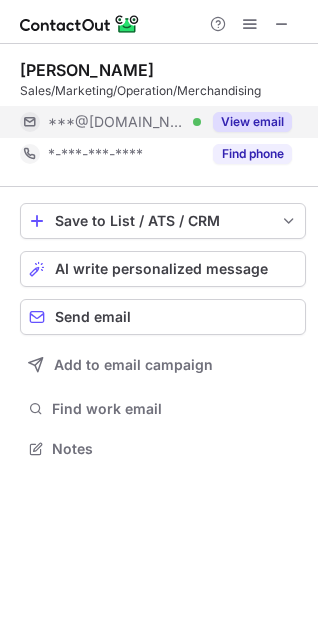 click on "View email" at bounding box center (252, 122) 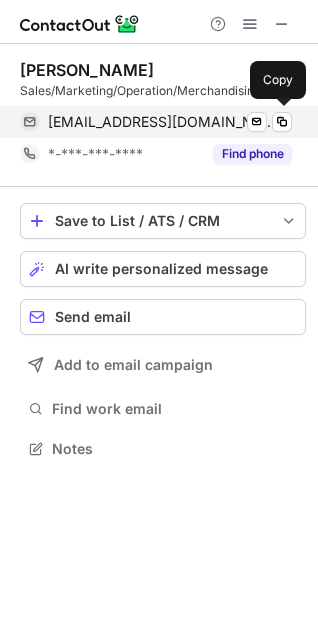 click on "hanalrosy@yahoo.com" at bounding box center (162, 122) 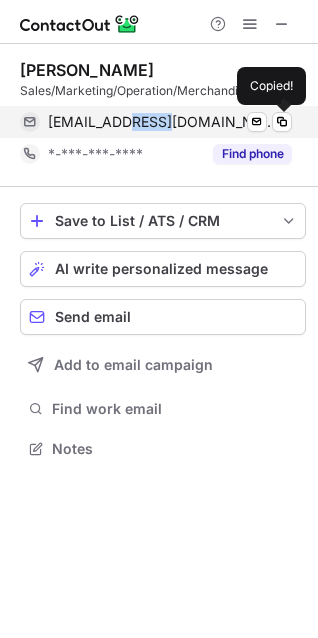 click on "hanalrosy@yahoo.com" at bounding box center [162, 122] 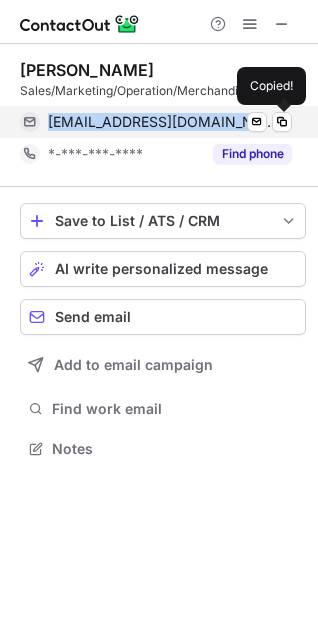 copy on "hanalrosy@yahoo.com" 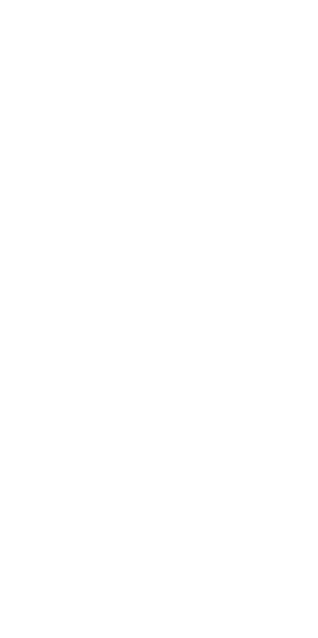 scroll, scrollTop: 0, scrollLeft: 0, axis: both 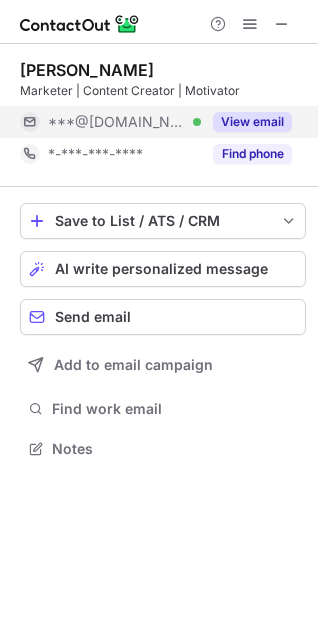 click on "View email" at bounding box center [252, 122] 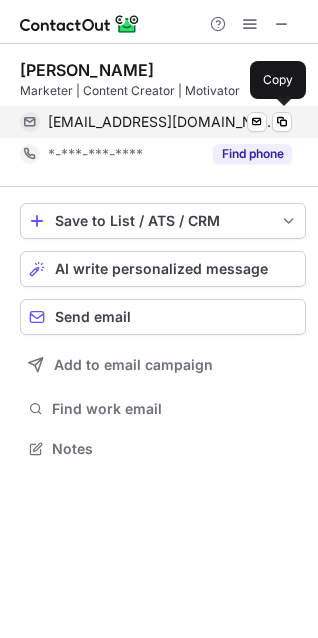 click on "[EMAIL_ADDRESS][DOMAIN_NAME]" at bounding box center [162, 122] 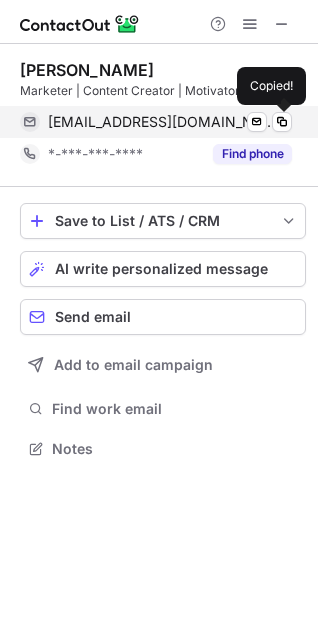 click on "[EMAIL_ADDRESS][DOMAIN_NAME]" at bounding box center [162, 122] 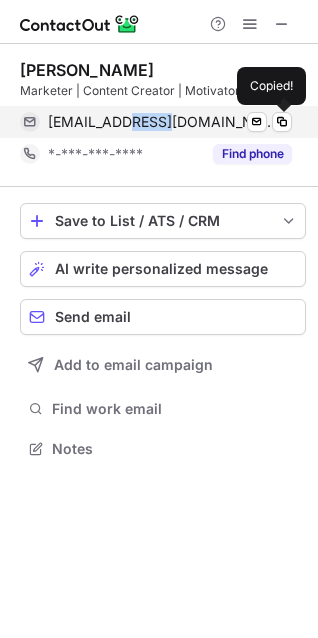 click on "[EMAIL_ADDRESS][DOMAIN_NAME]" at bounding box center [162, 122] 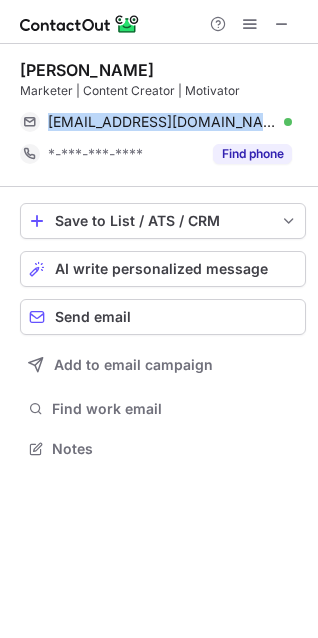 copy on "hmaituyet@gmail.com" 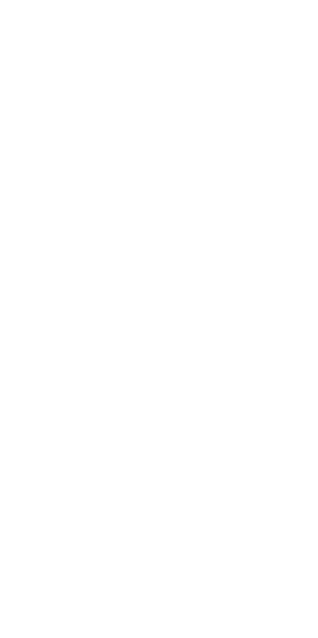 scroll, scrollTop: 0, scrollLeft: 0, axis: both 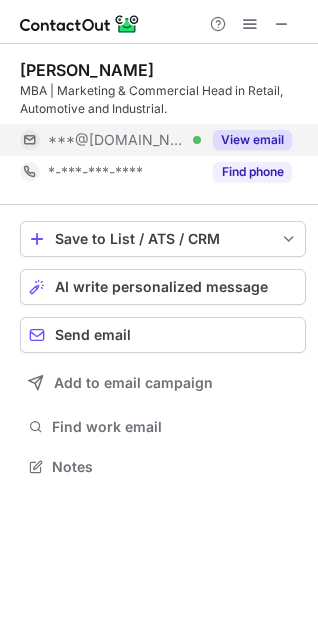 click on "View email" at bounding box center [252, 140] 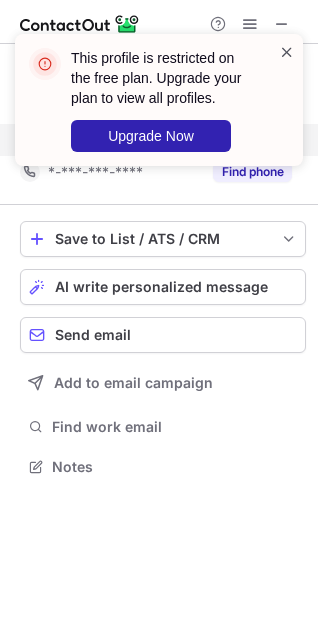 click at bounding box center [287, 52] 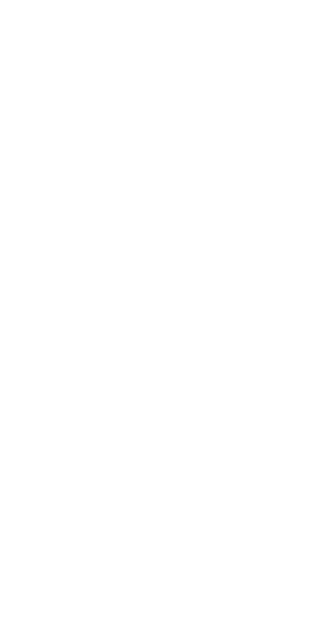 scroll, scrollTop: 0, scrollLeft: 0, axis: both 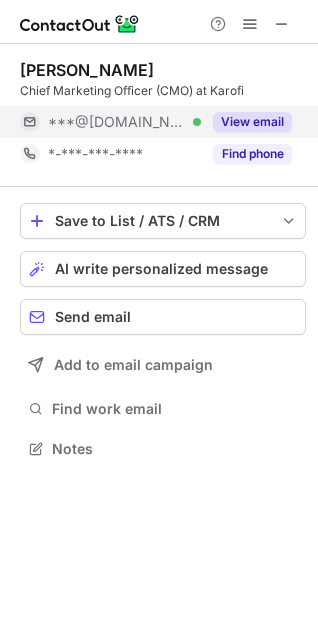 click on "View email" at bounding box center [252, 122] 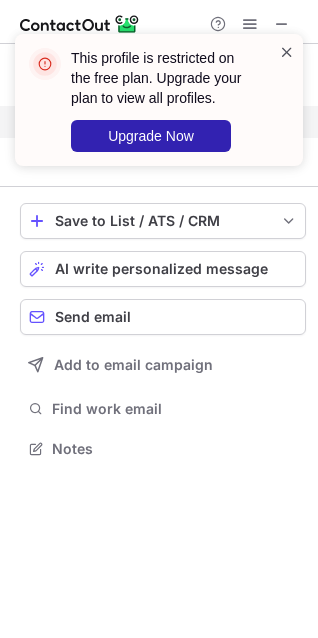 click at bounding box center (287, 52) 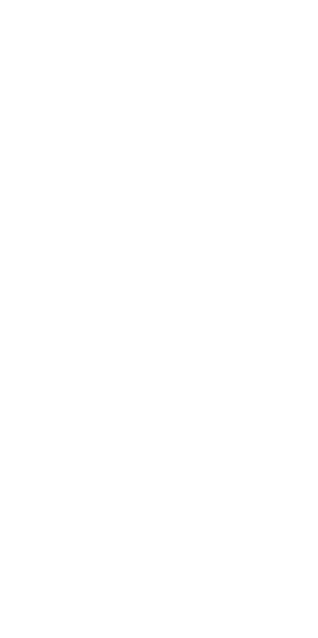 scroll, scrollTop: 0, scrollLeft: 0, axis: both 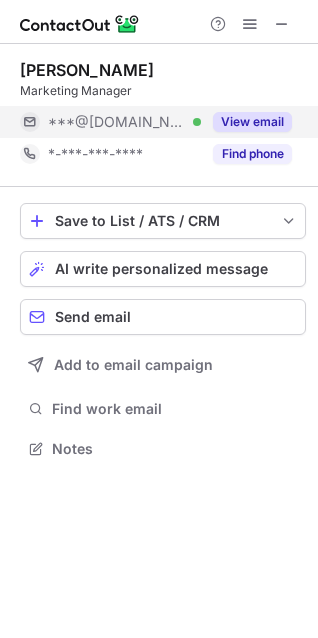 click on "View email" at bounding box center [252, 122] 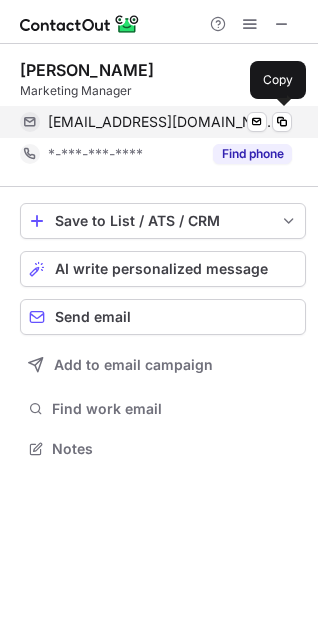 click on "[EMAIL_ADDRESS][DOMAIN_NAME] Verified Send email Copy" at bounding box center (156, 122) 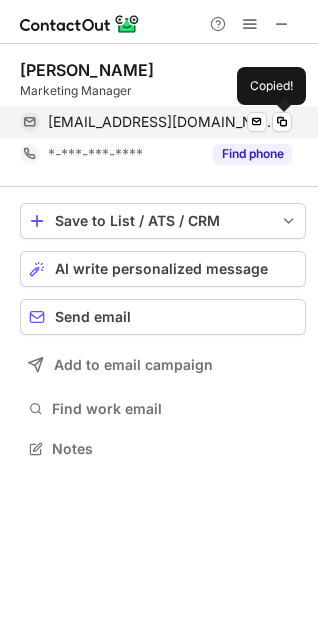 click on "anhnguyen1484@gmail.com Verified Send email Copied!" at bounding box center (156, 122) 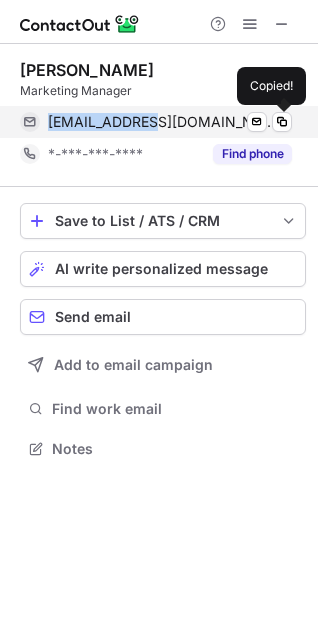click on "anhnguyen1484@gmail.com Verified Send email Copied!" at bounding box center [156, 122] 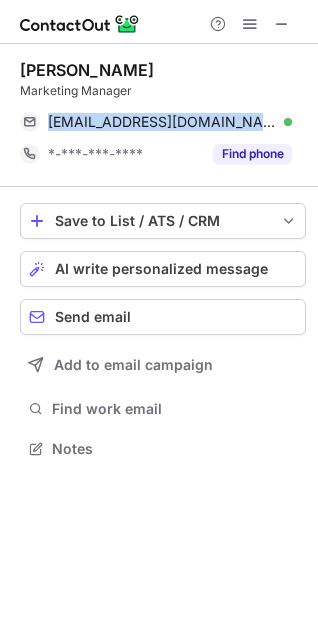 copy on "anhnguyen1484@gmail.com" 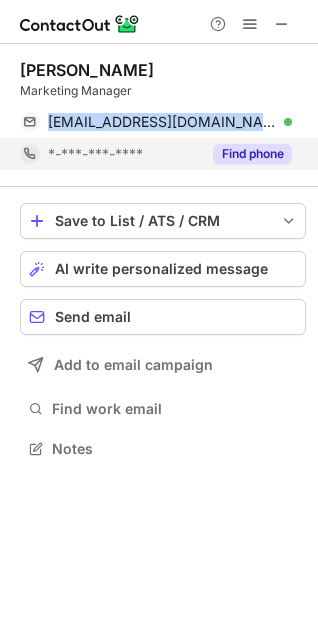 click on "Find phone" at bounding box center (252, 154) 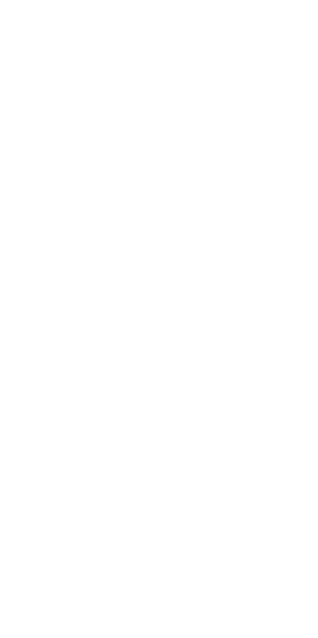 scroll, scrollTop: 0, scrollLeft: 0, axis: both 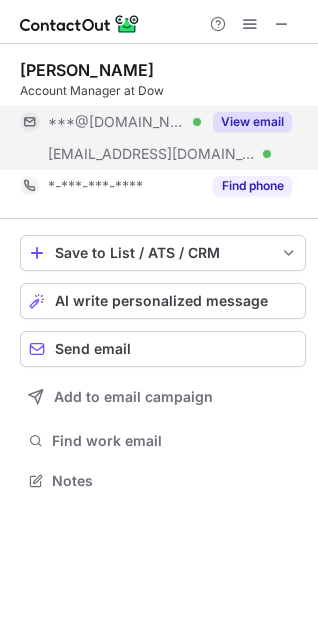 click on "View email" at bounding box center [252, 122] 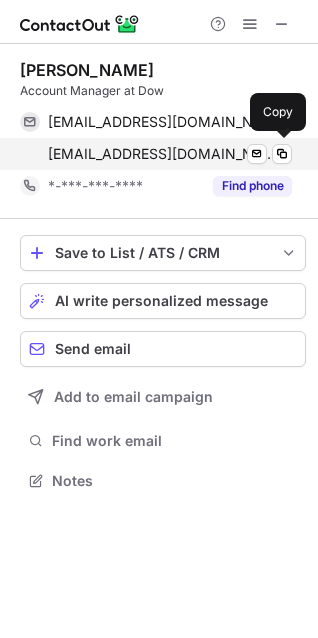 click on "pphuong@dow.com" at bounding box center [162, 154] 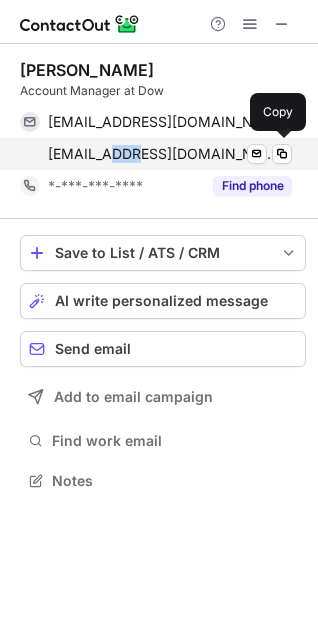 click on "pphuong@dow.com" at bounding box center (162, 154) 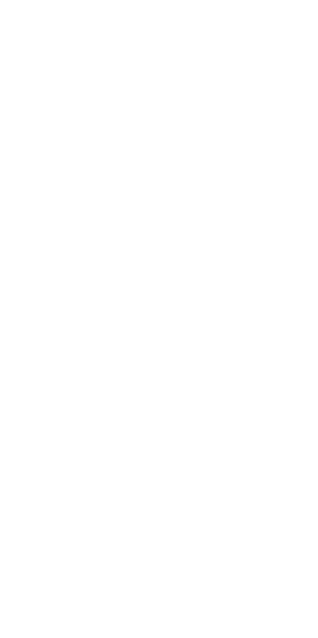 scroll, scrollTop: 0, scrollLeft: 0, axis: both 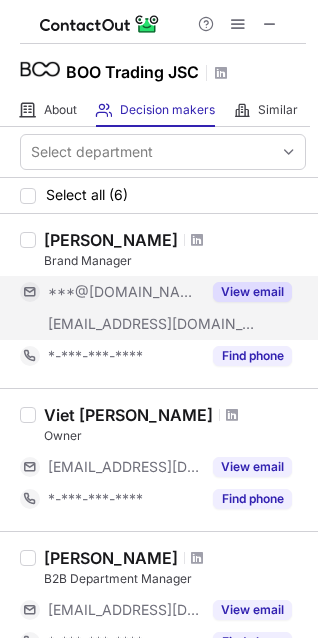 click on "View email" at bounding box center [252, 292] 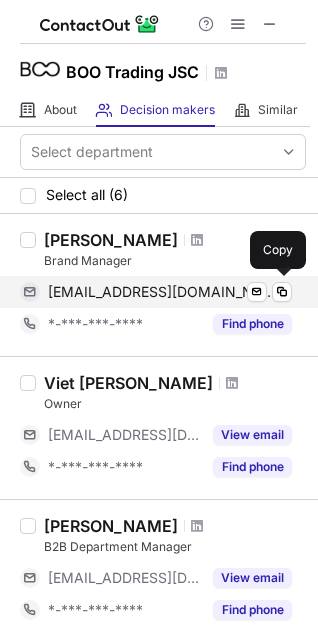 click on "quynhnguyen1505@gmail.com" at bounding box center [162, 292] 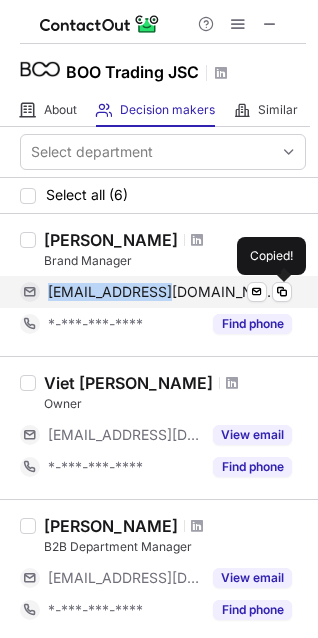 click on "quynhnguyen1505@gmail.com" at bounding box center [162, 292] 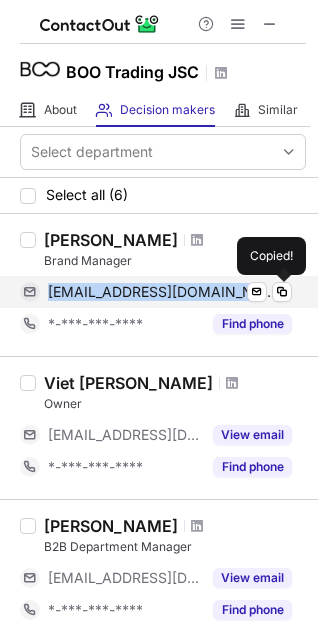 copy on "quynhnguyen1505@gmail.com" 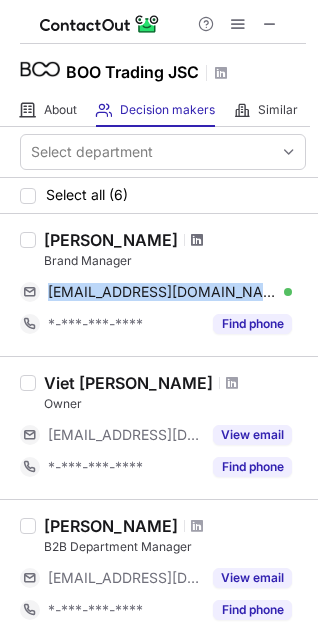 click at bounding box center [197, 240] 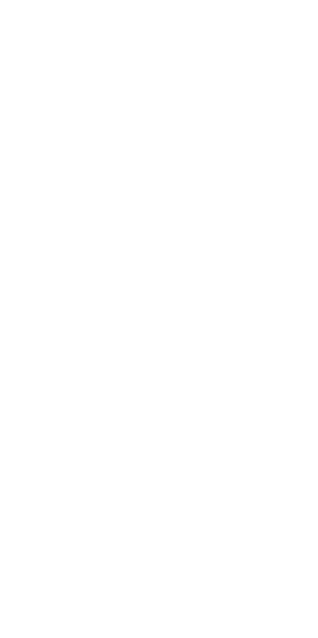 scroll, scrollTop: 0, scrollLeft: 0, axis: both 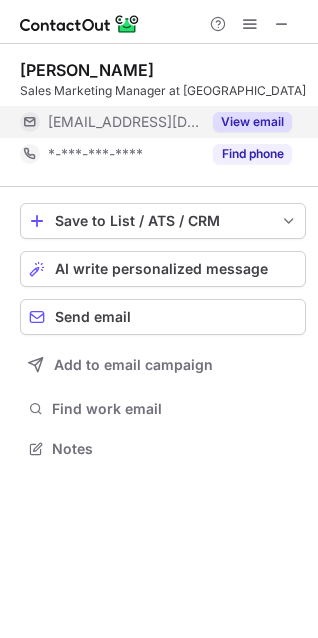 click on "View email" at bounding box center (252, 122) 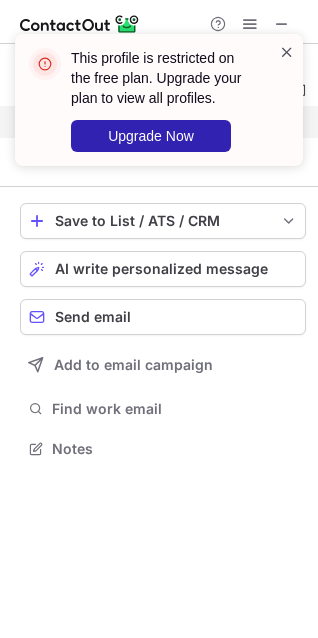 click at bounding box center [287, 52] 